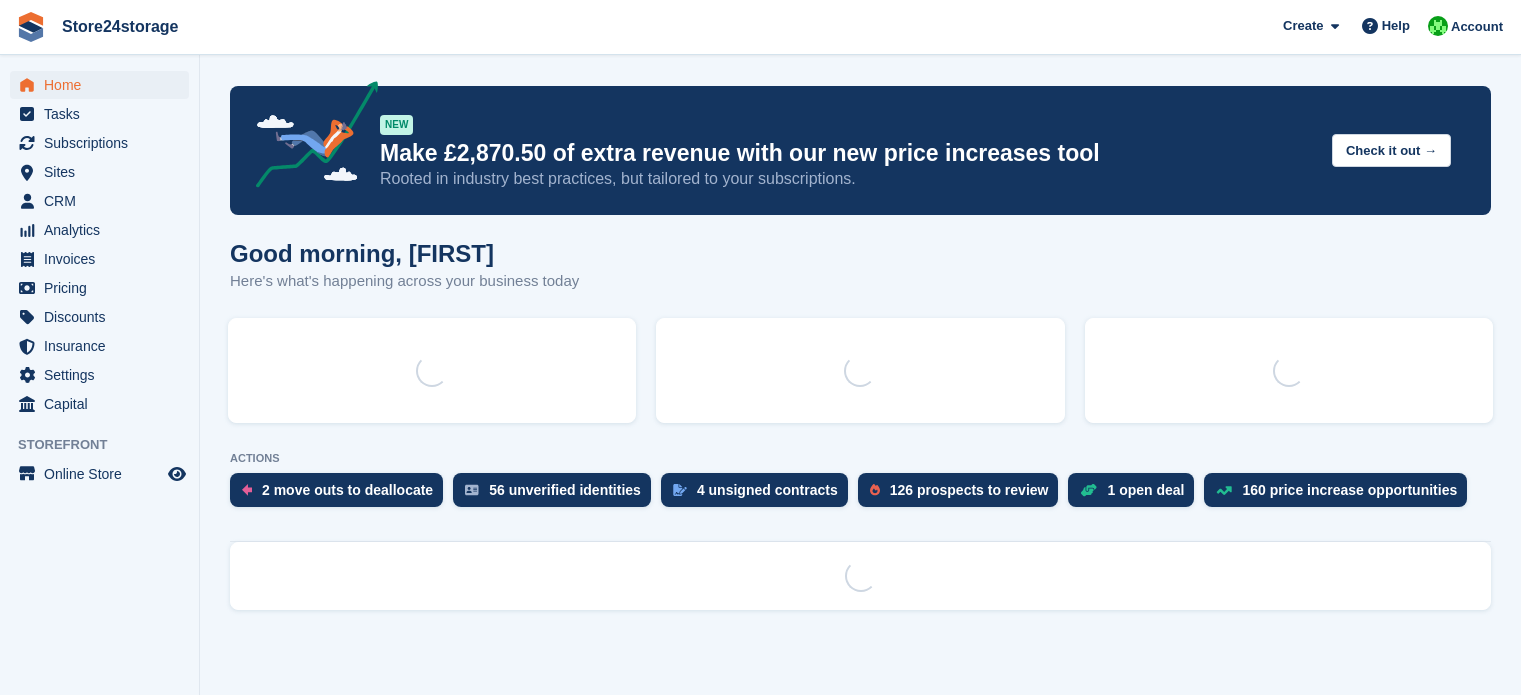 scroll, scrollTop: 0, scrollLeft: 0, axis: both 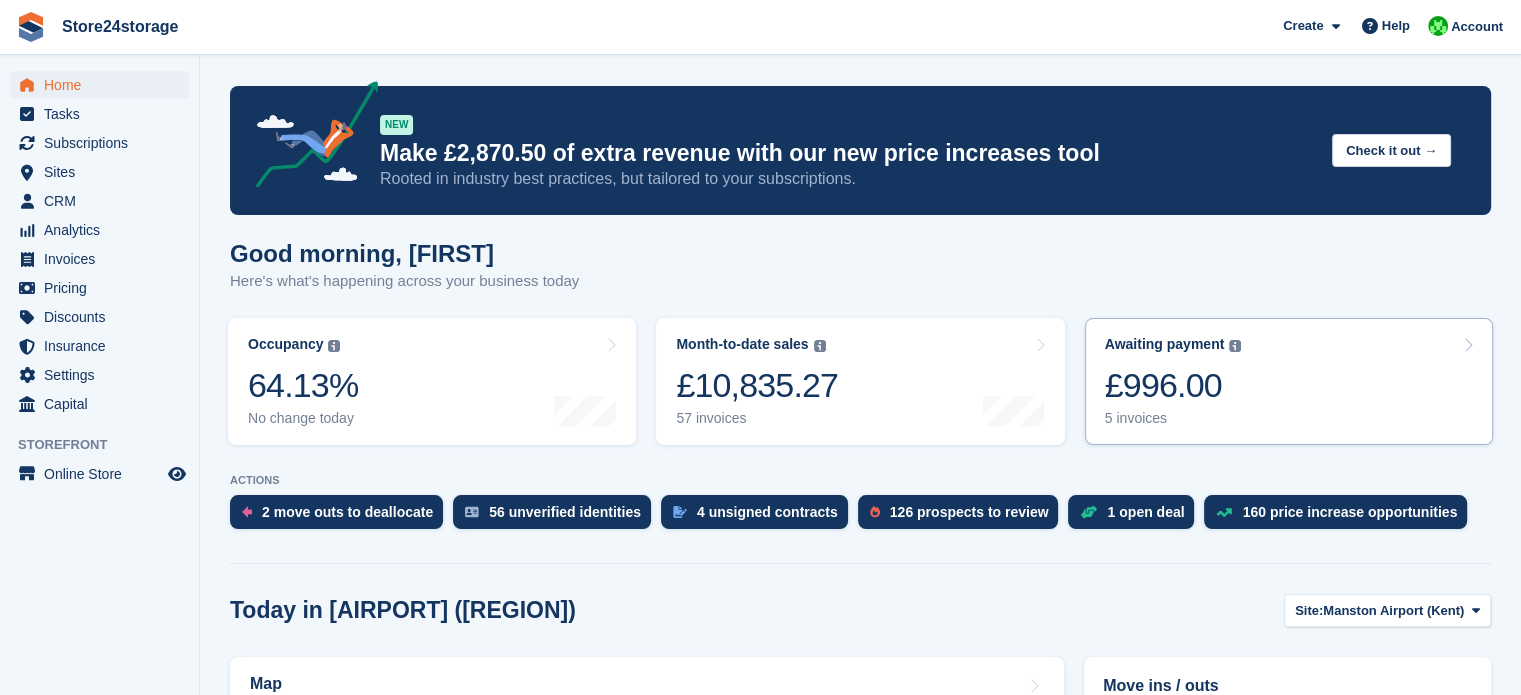 click on "£996.00" at bounding box center [1173, 385] 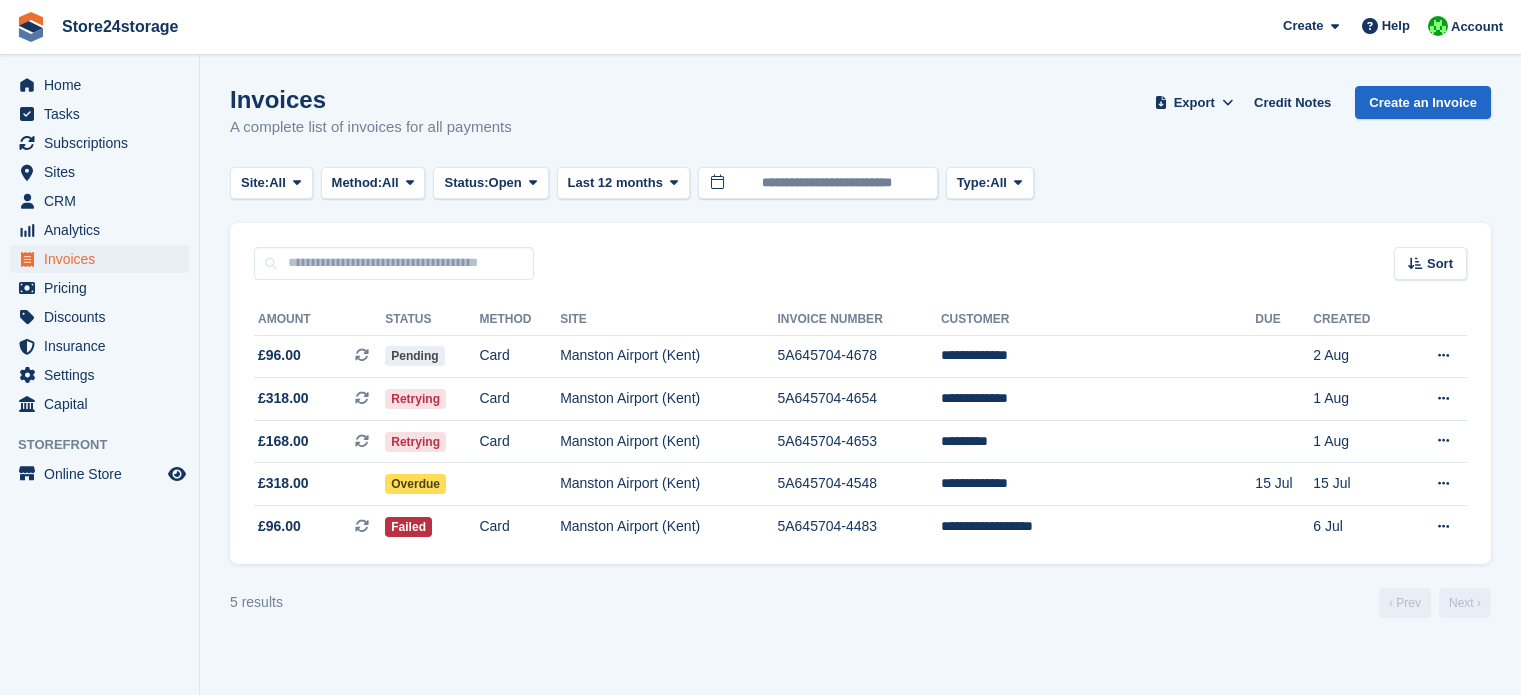 scroll, scrollTop: 0, scrollLeft: 0, axis: both 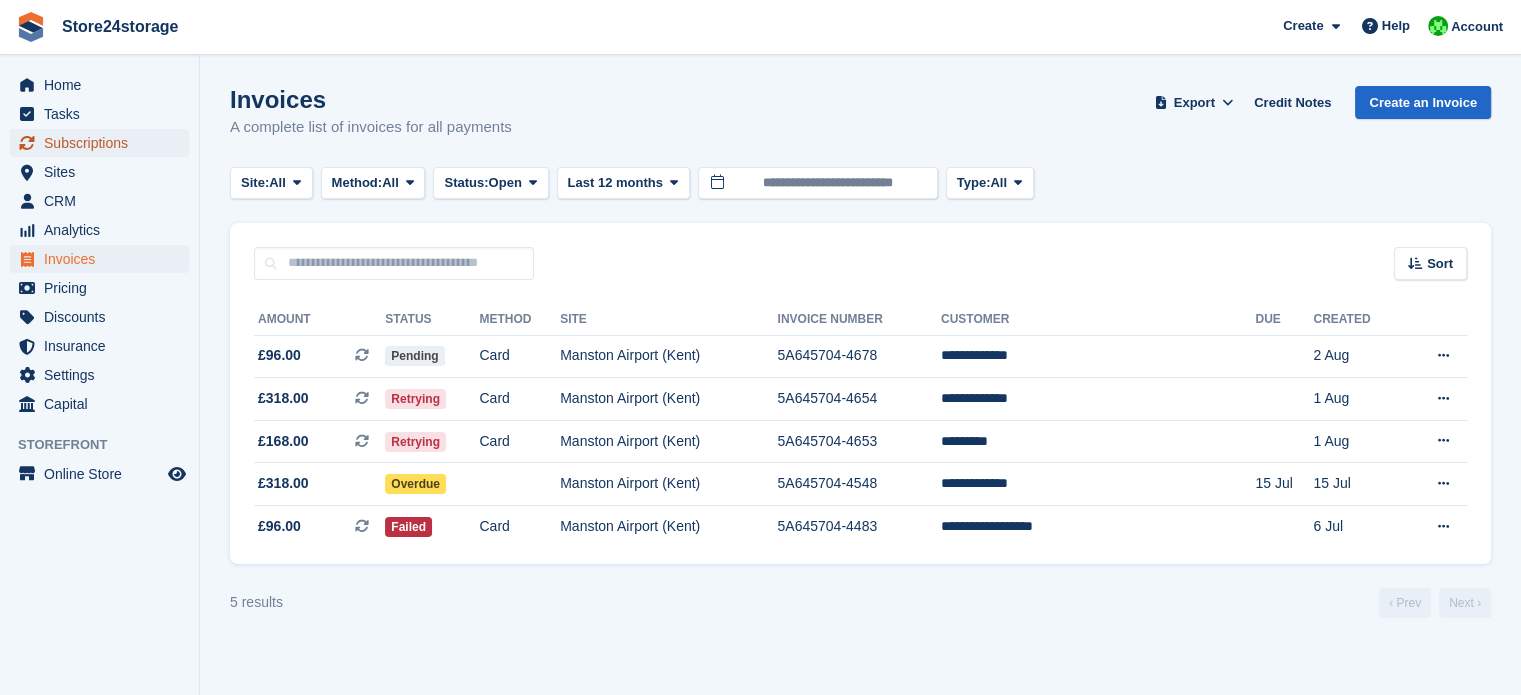 click on "Subscriptions" at bounding box center [104, 143] 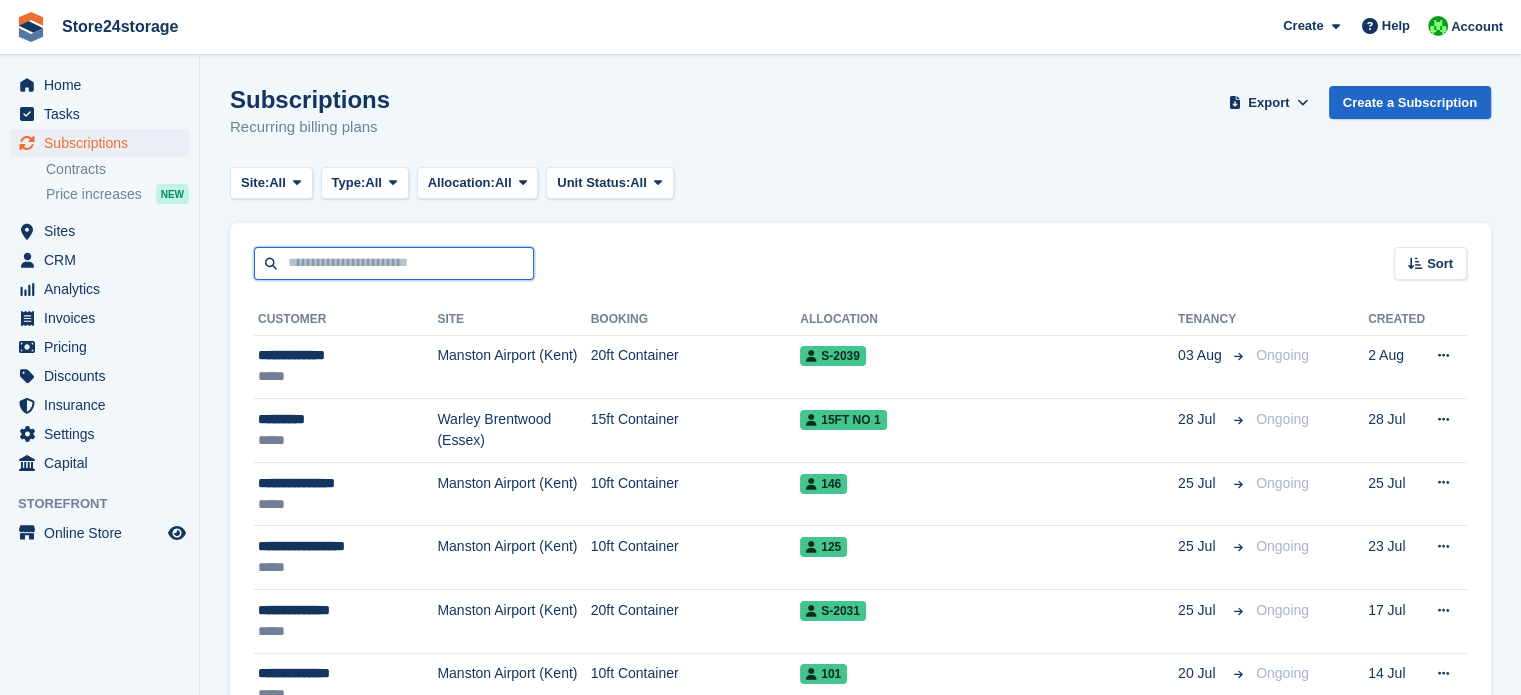 click at bounding box center [394, 263] 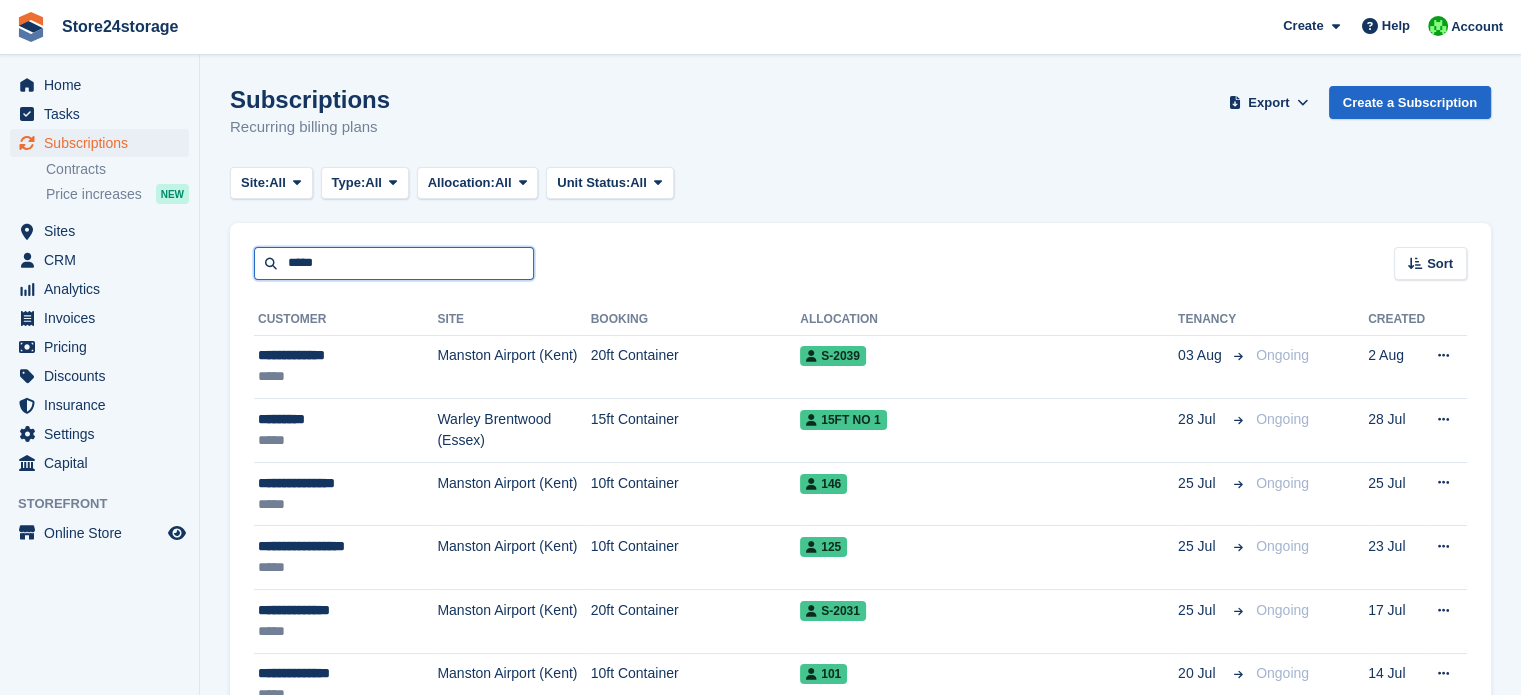 type on "*****" 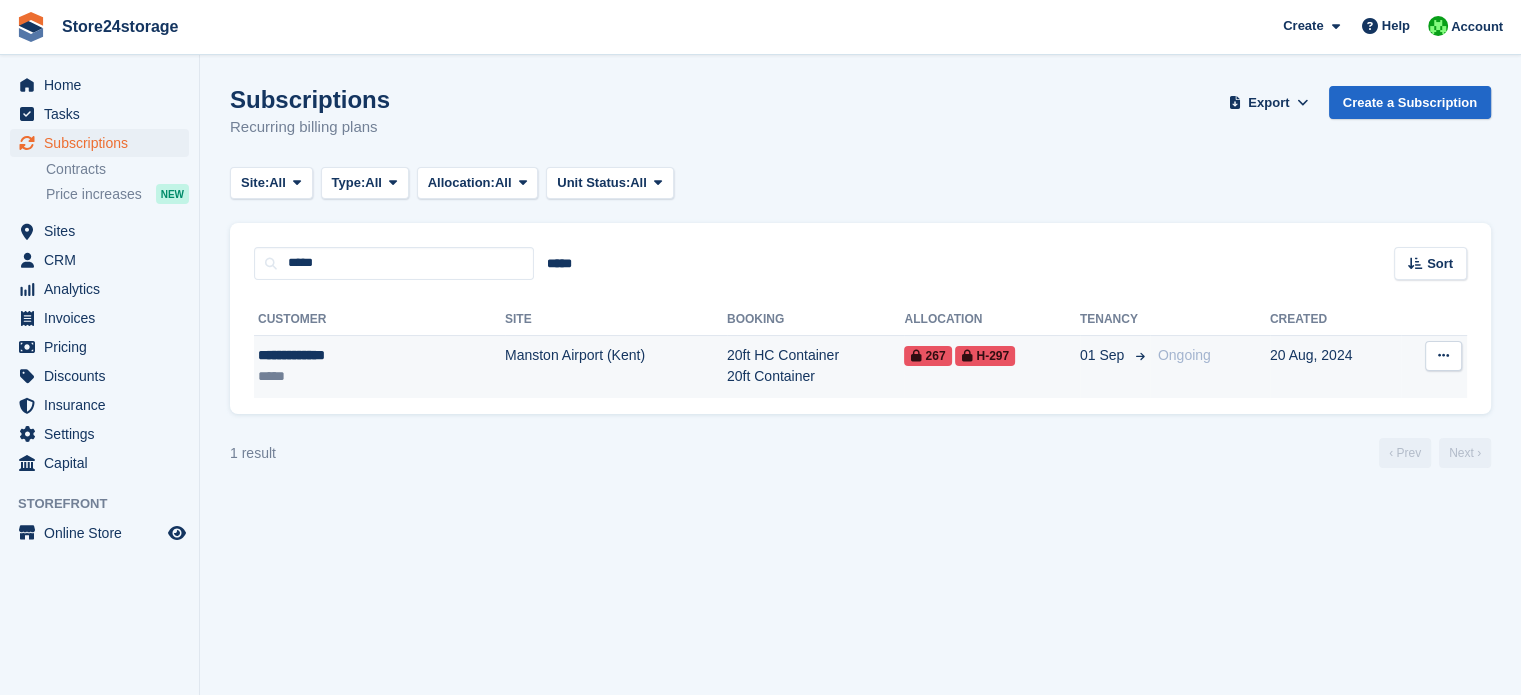 click on "Manston Airport (Kent)" at bounding box center (616, 366) 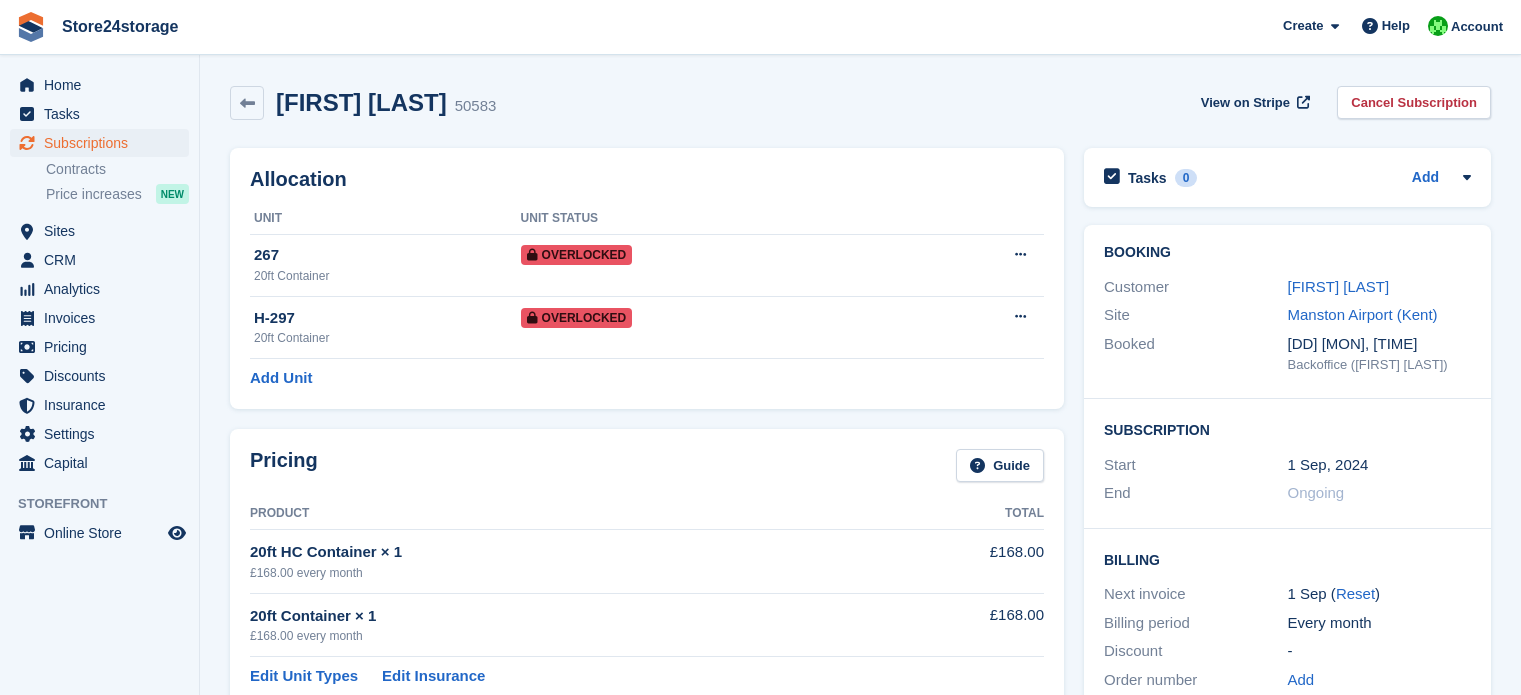 scroll, scrollTop: 0, scrollLeft: 0, axis: both 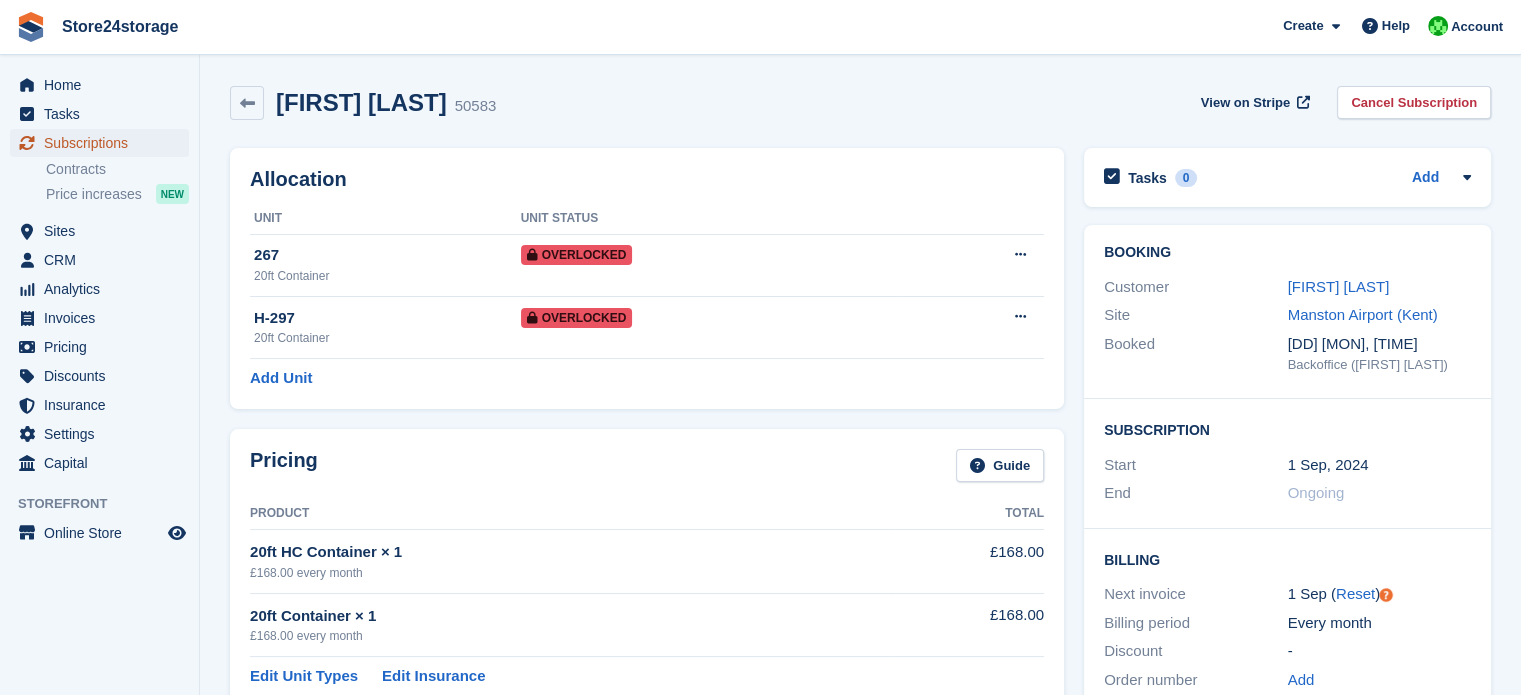 click on "Subscriptions" at bounding box center (104, 143) 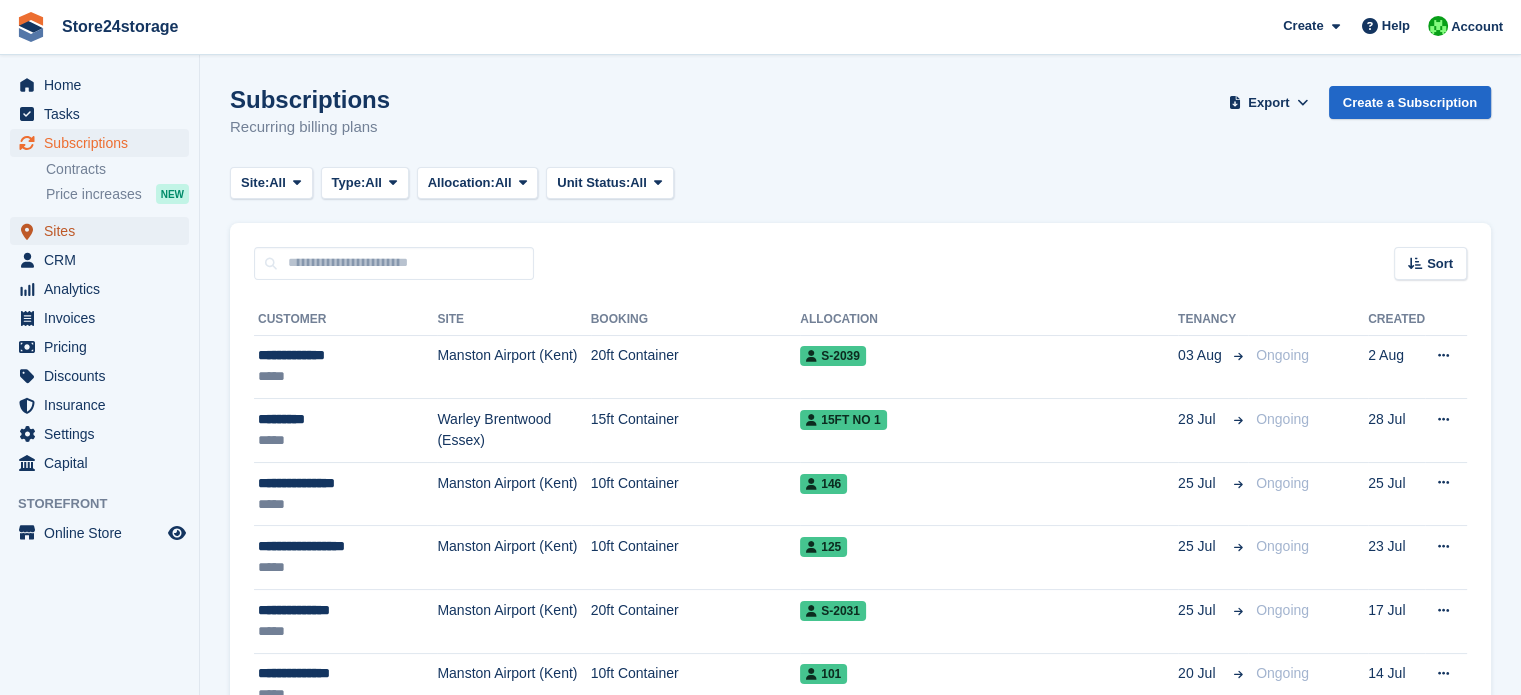 click on "Sites" at bounding box center (104, 231) 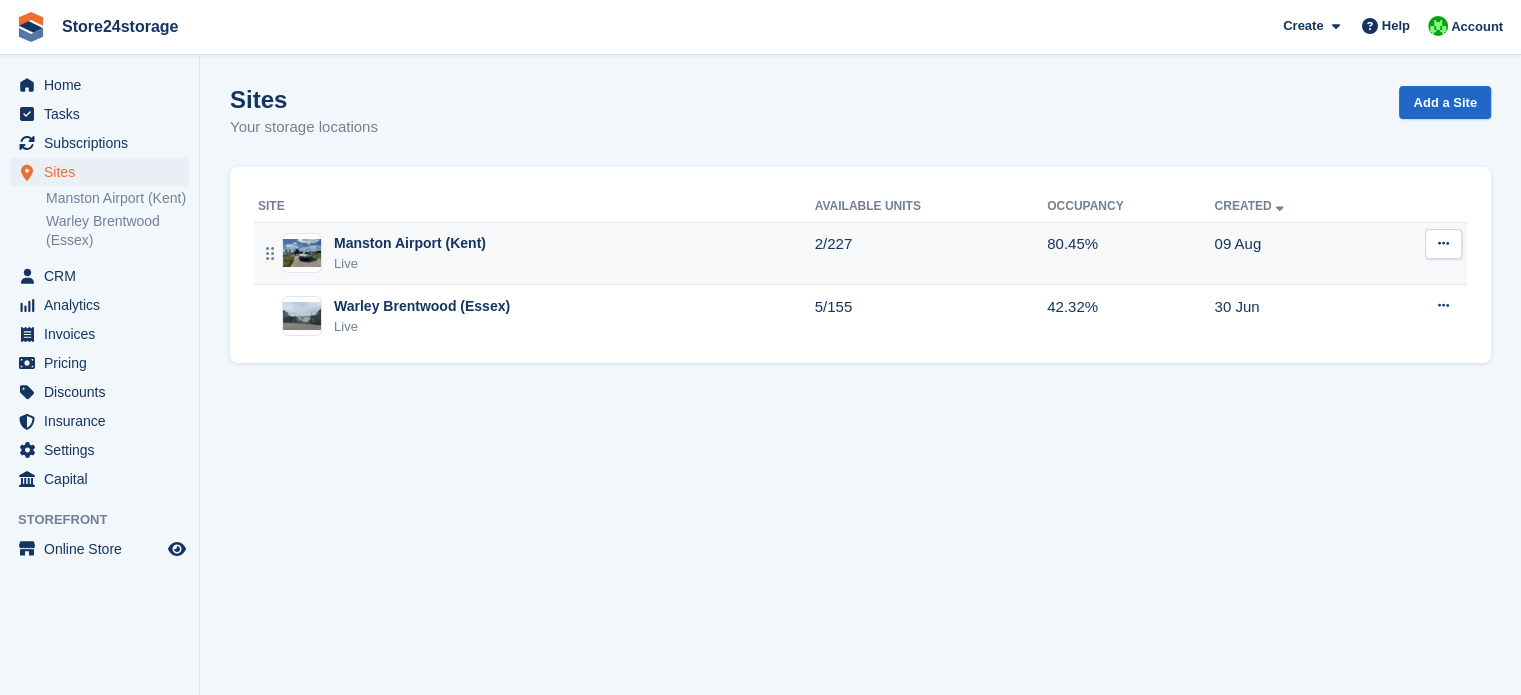 click on "Manston Airport (Kent)" at bounding box center (410, 243) 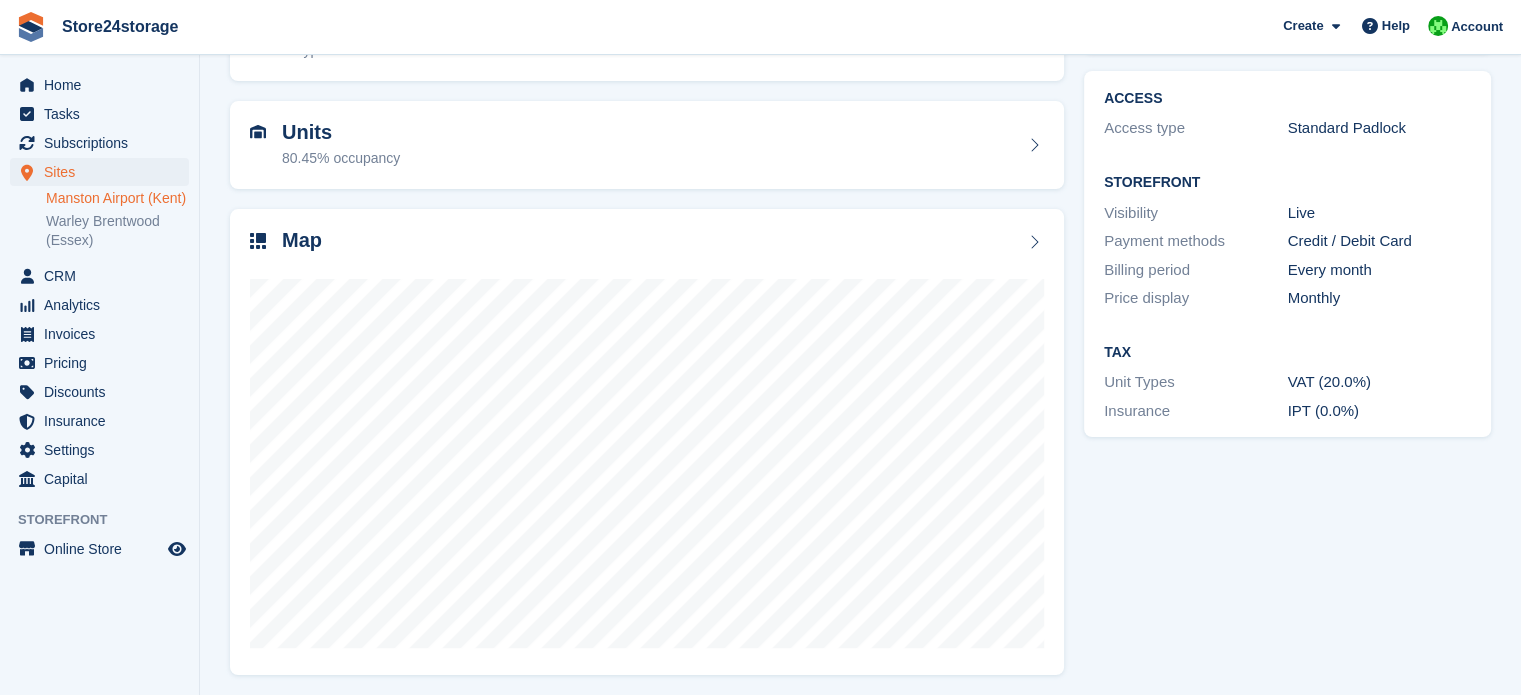 scroll, scrollTop: 157, scrollLeft: 0, axis: vertical 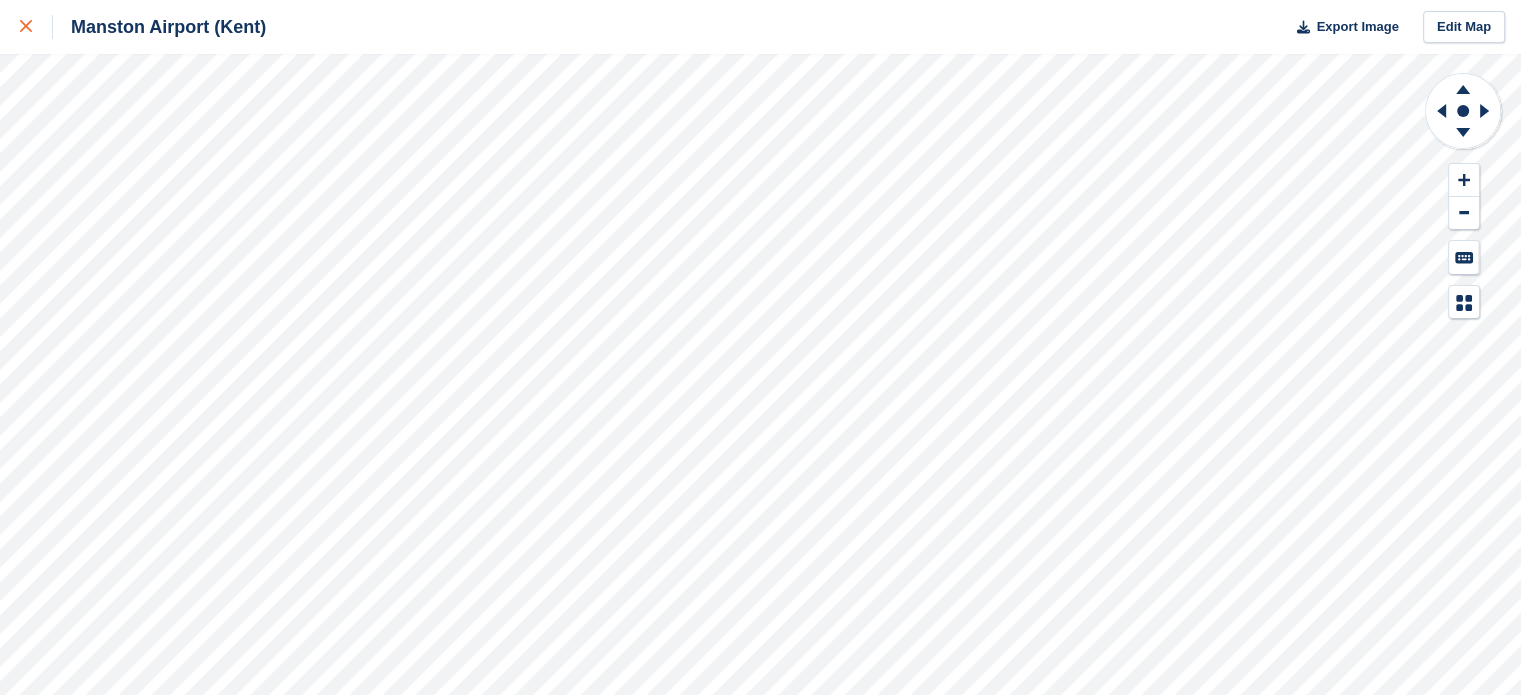 click 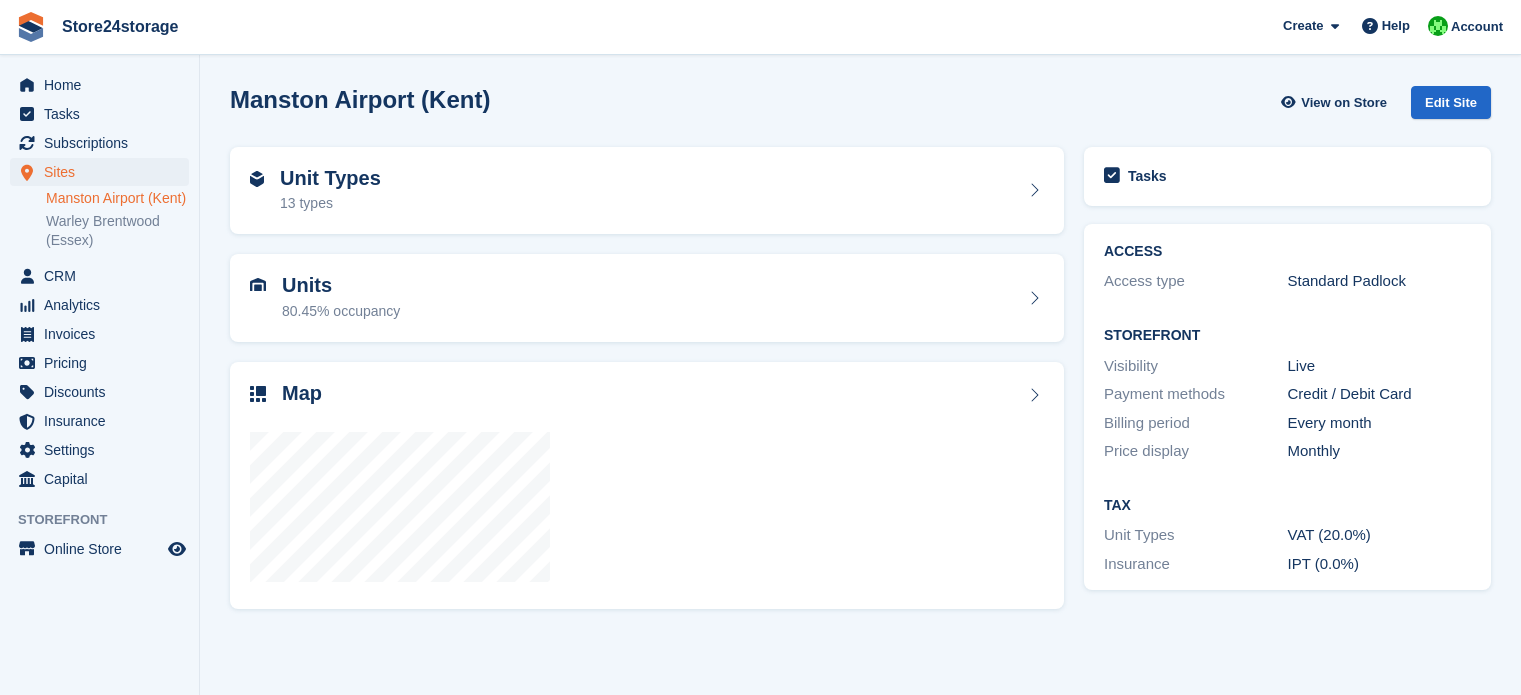 scroll, scrollTop: 0, scrollLeft: 0, axis: both 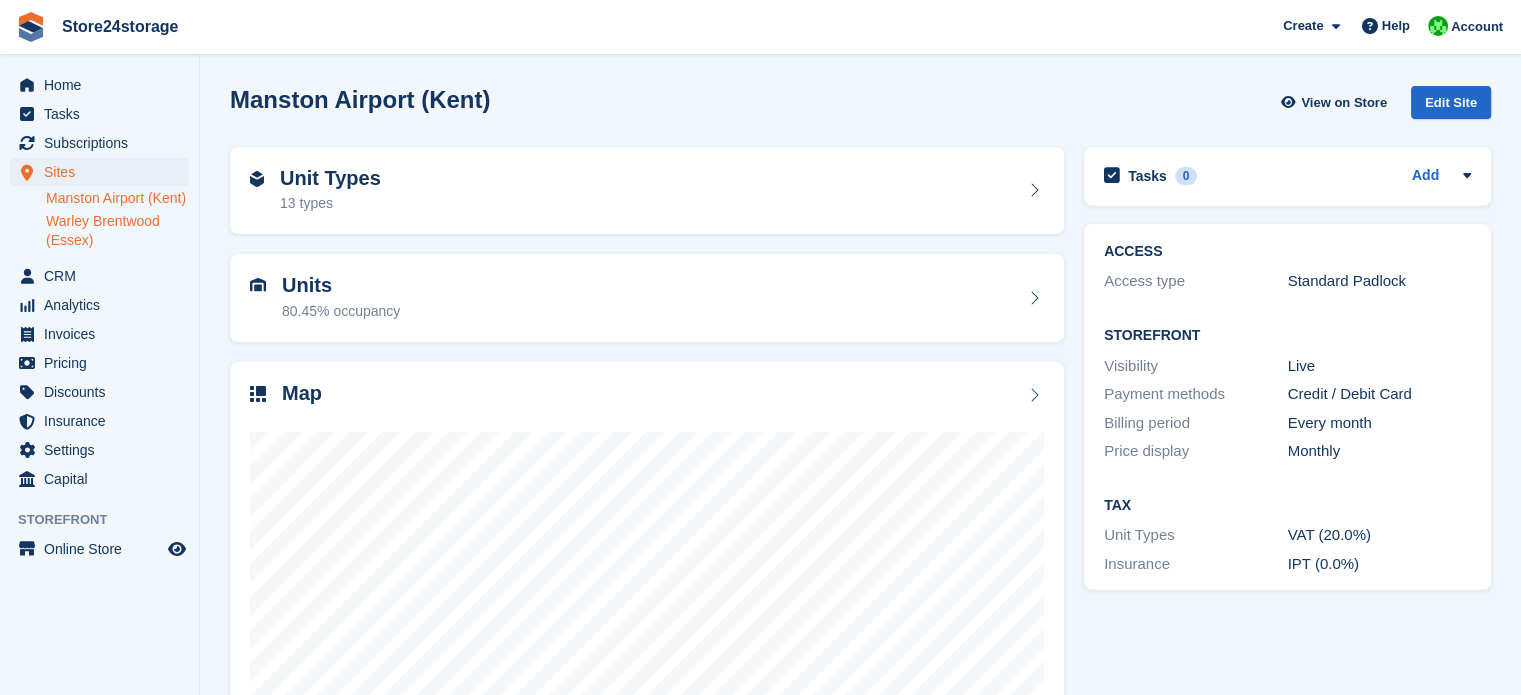 click on "Warley Brentwood (Essex)" at bounding box center (117, 231) 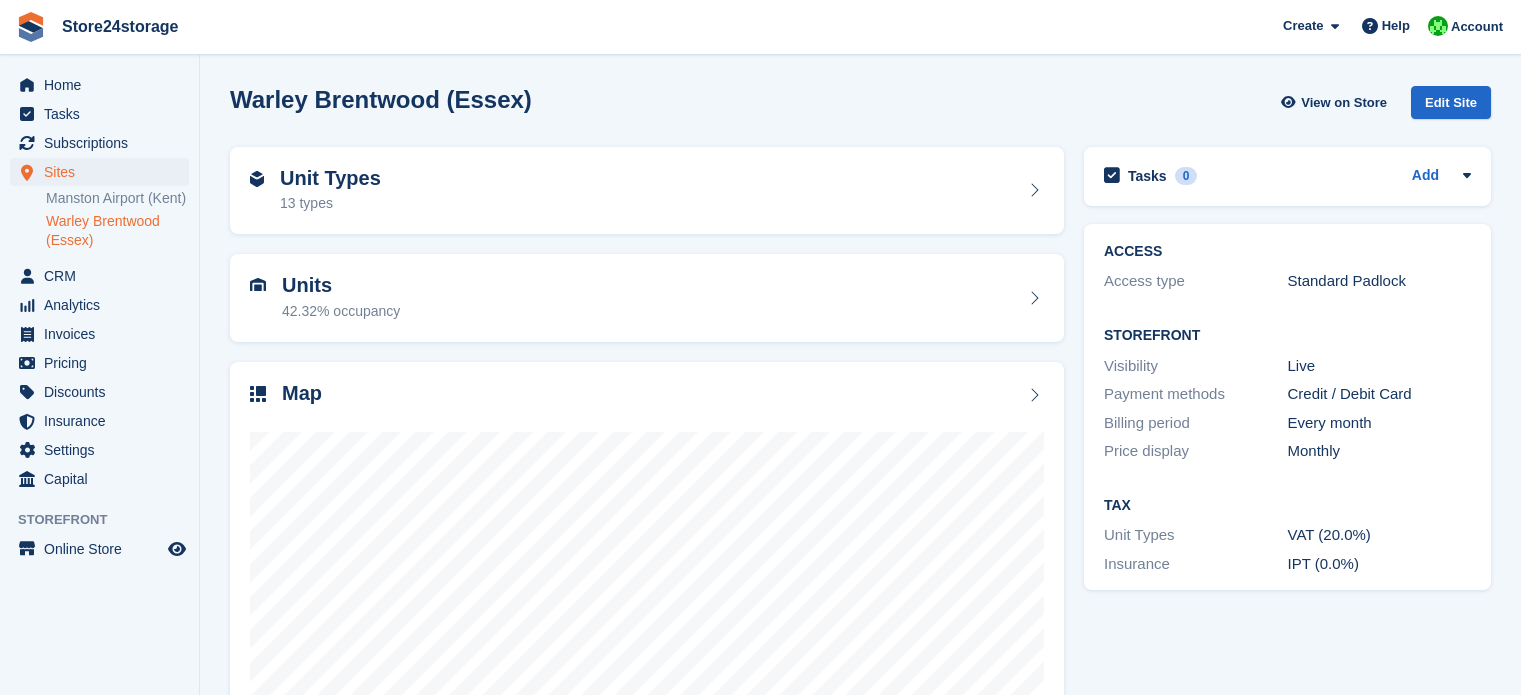 scroll, scrollTop: 0, scrollLeft: 0, axis: both 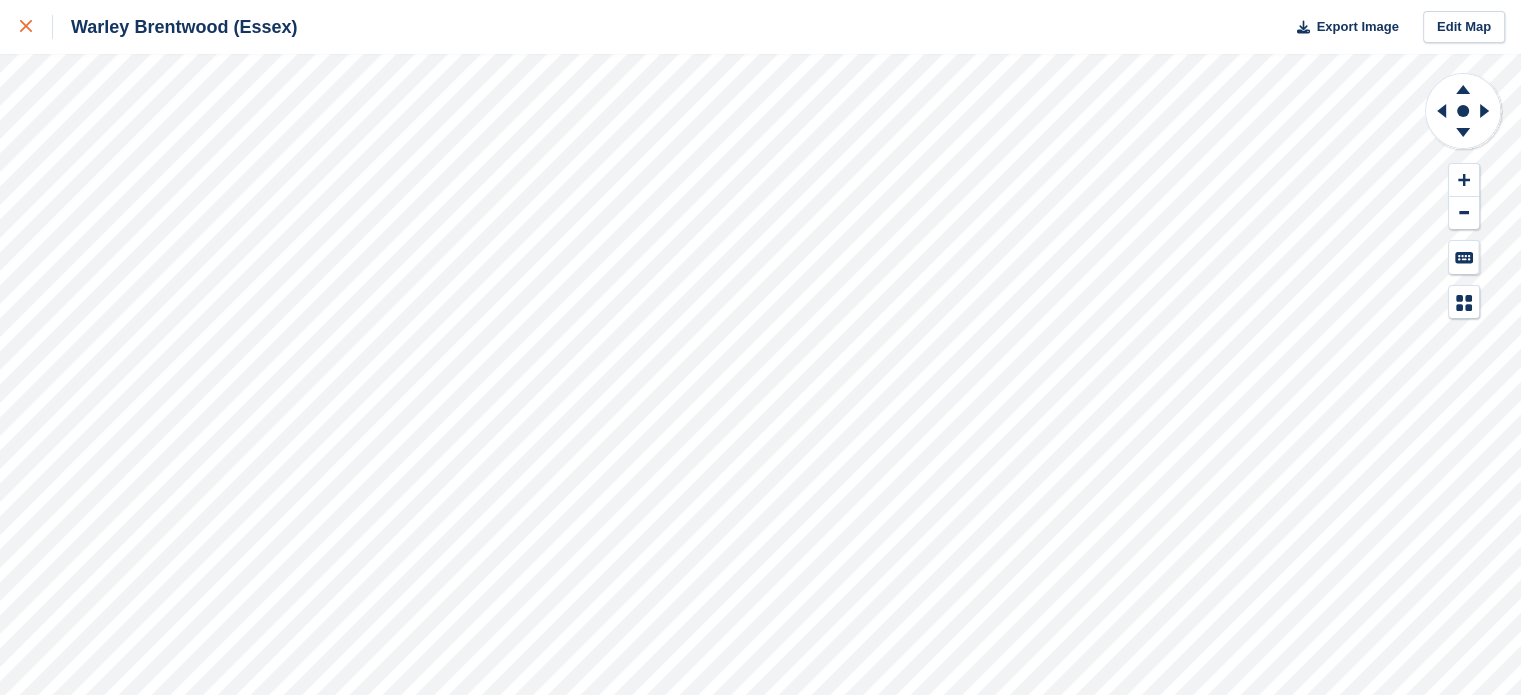 click at bounding box center (36, 27) 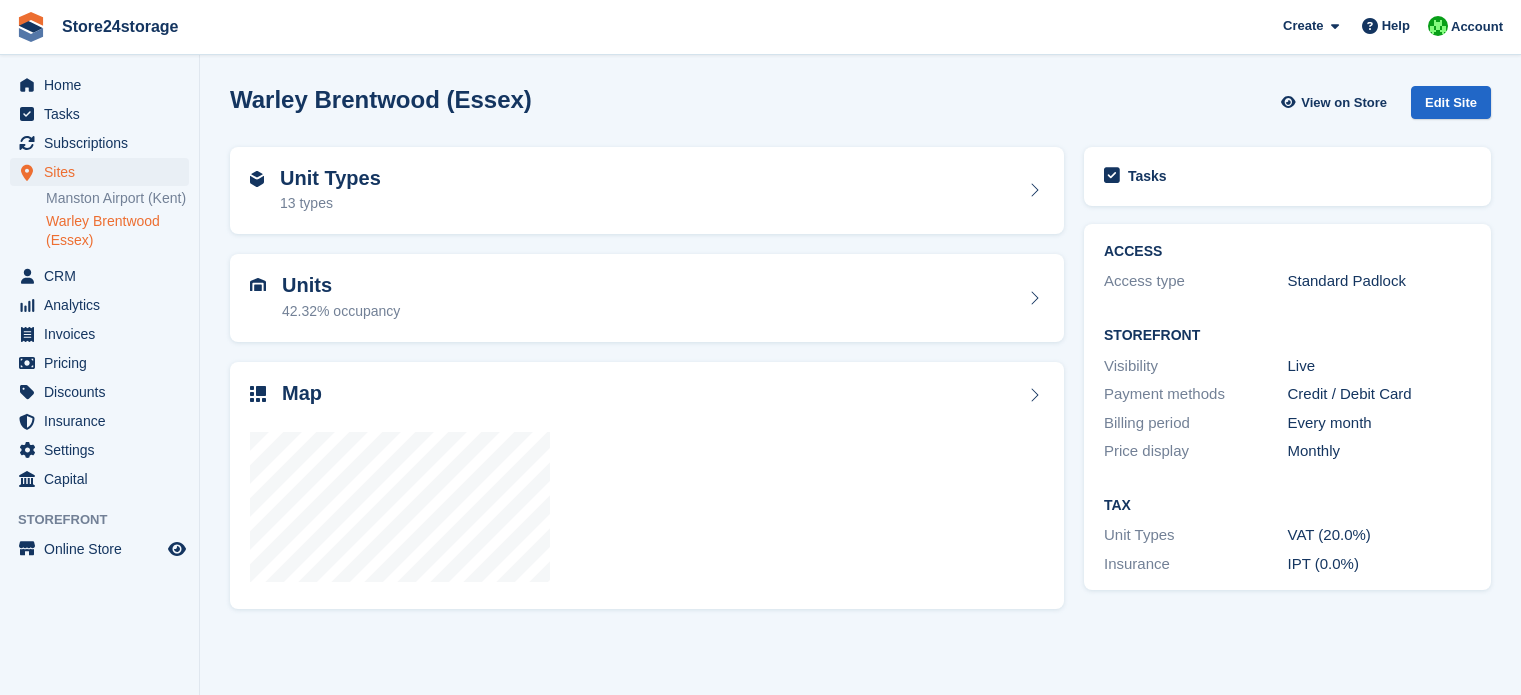scroll, scrollTop: 0, scrollLeft: 0, axis: both 